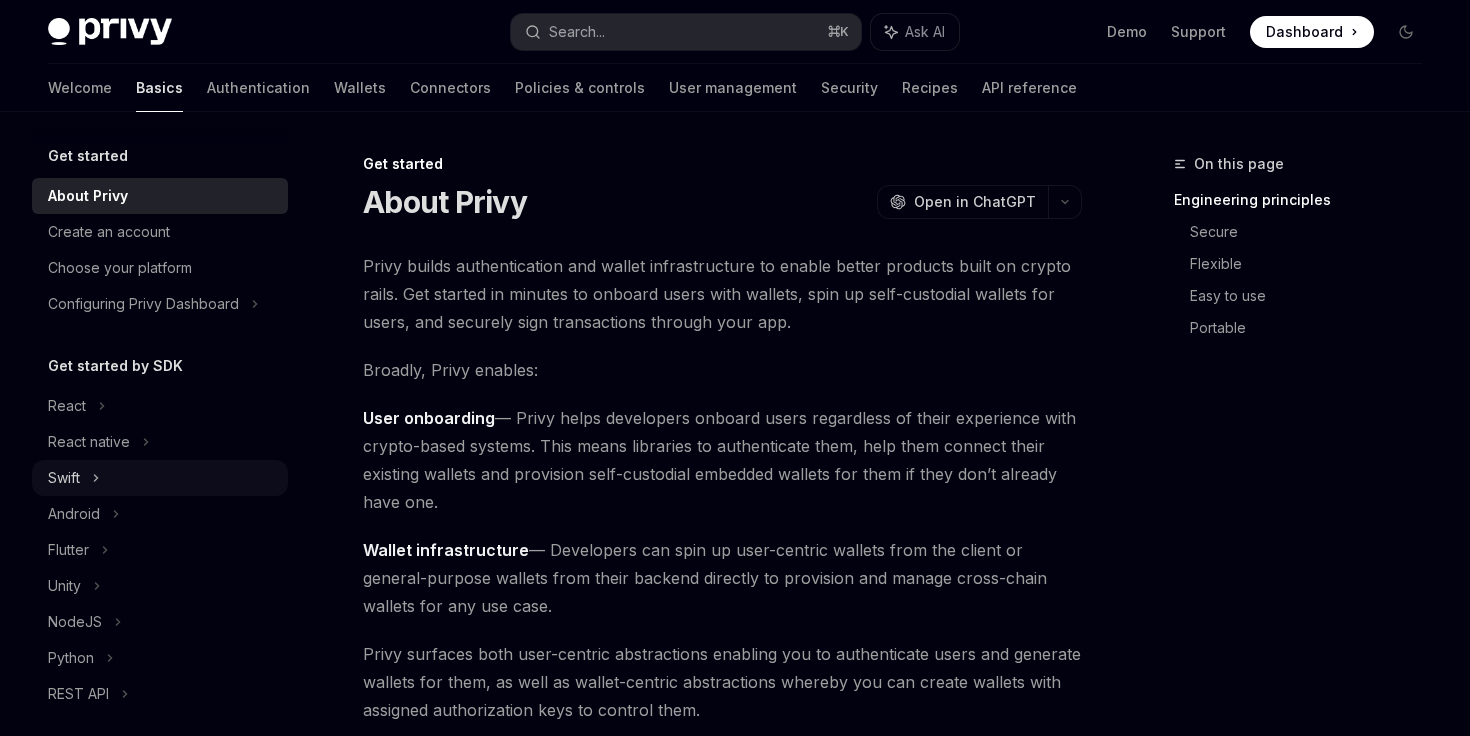 scroll, scrollTop: 429, scrollLeft: 0, axis: vertical 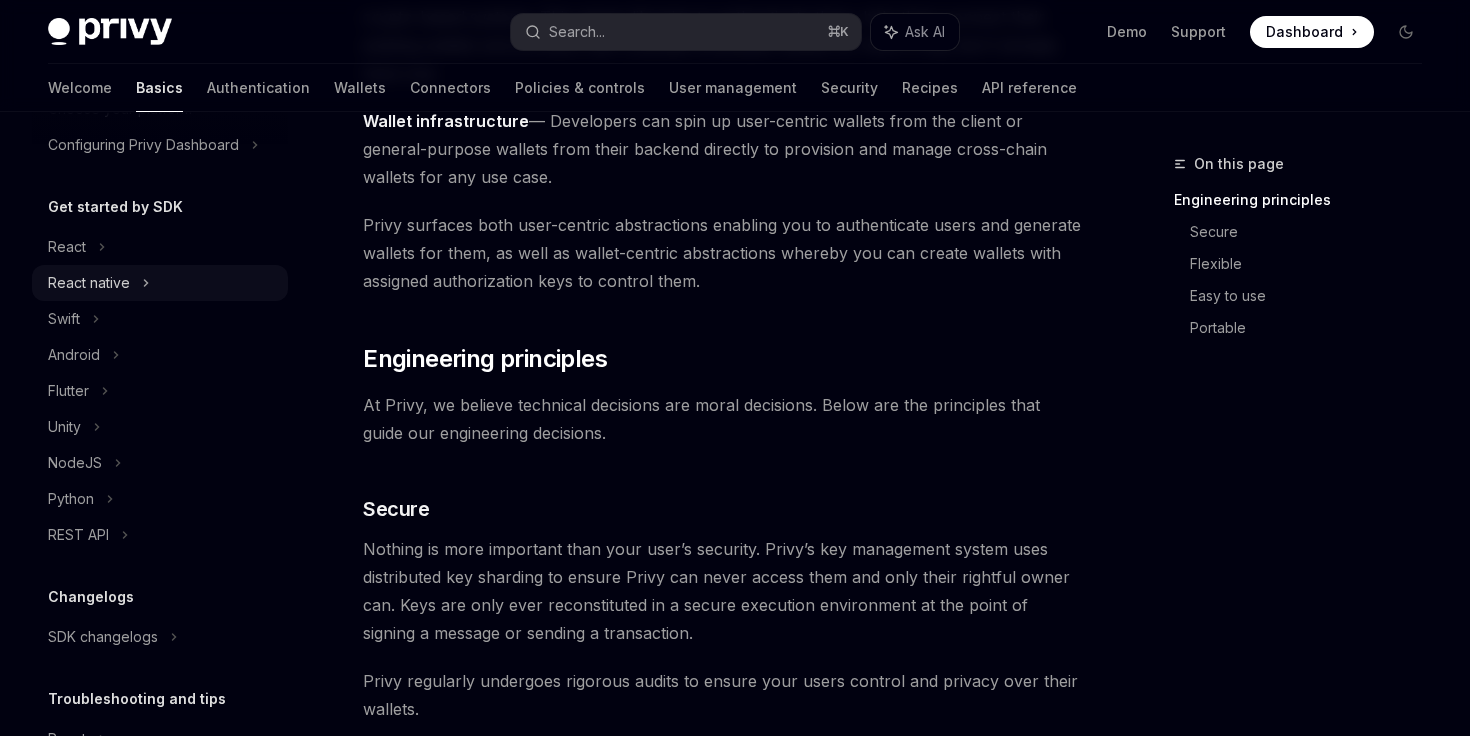click on "React native" at bounding box center (160, 283) 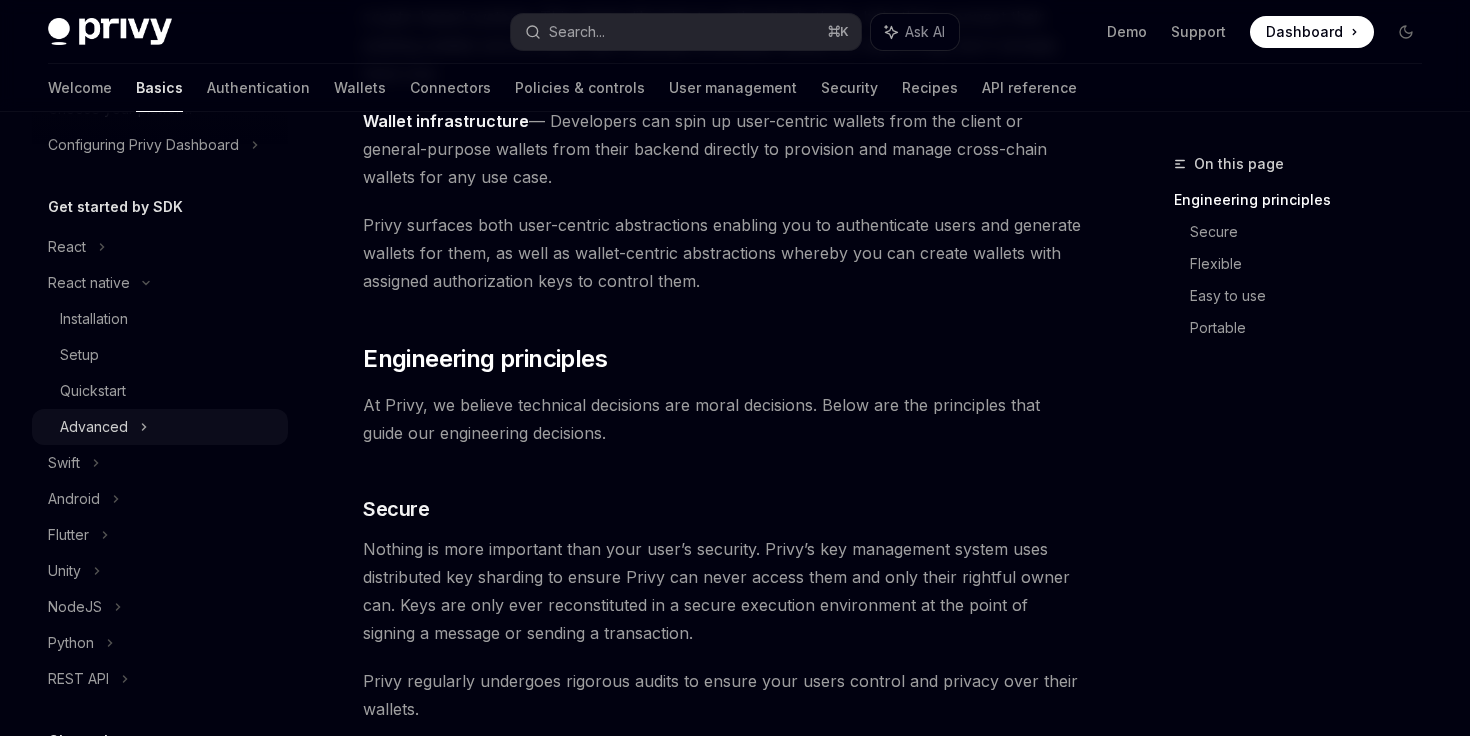 scroll, scrollTop: 0, scrollLeft: 0, axis: both 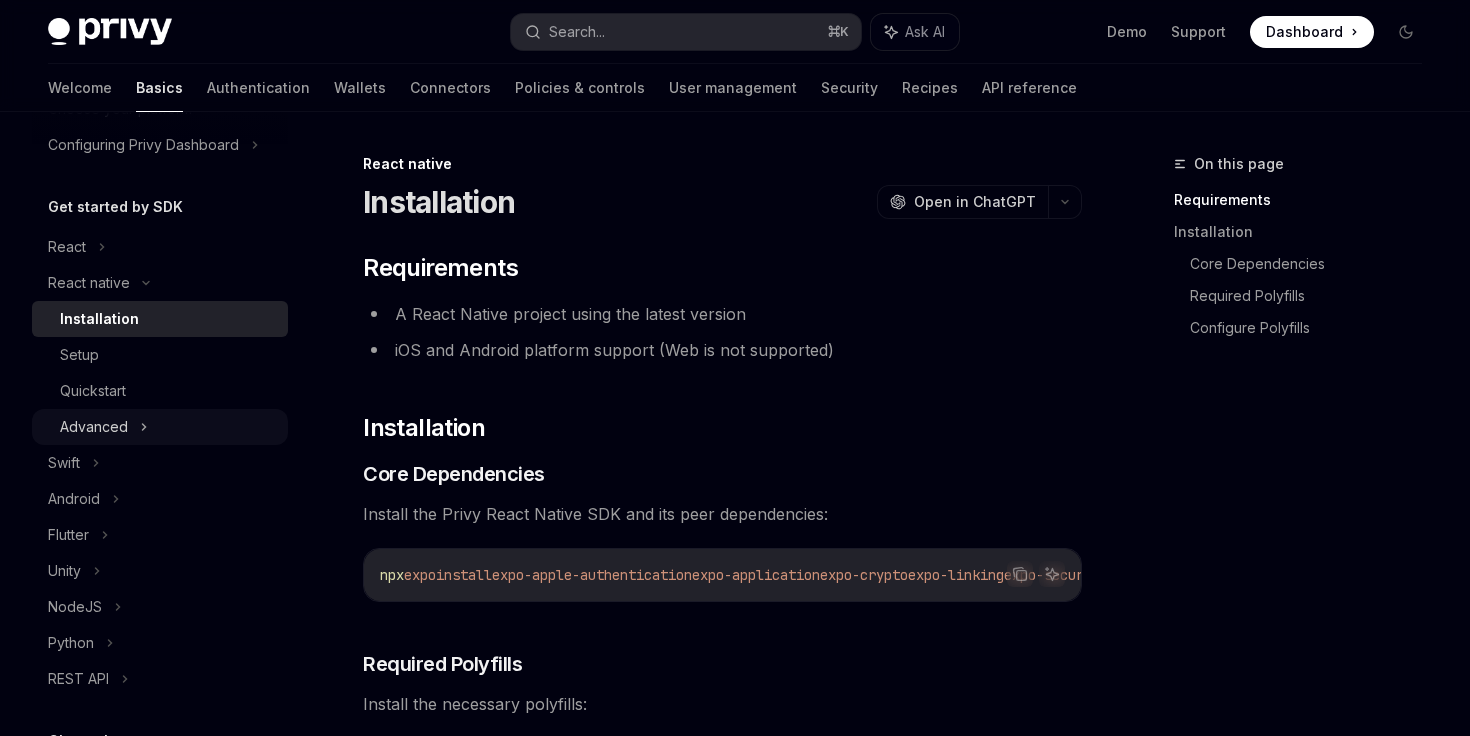 click on "Advanced" at bounding box center [160, 427] 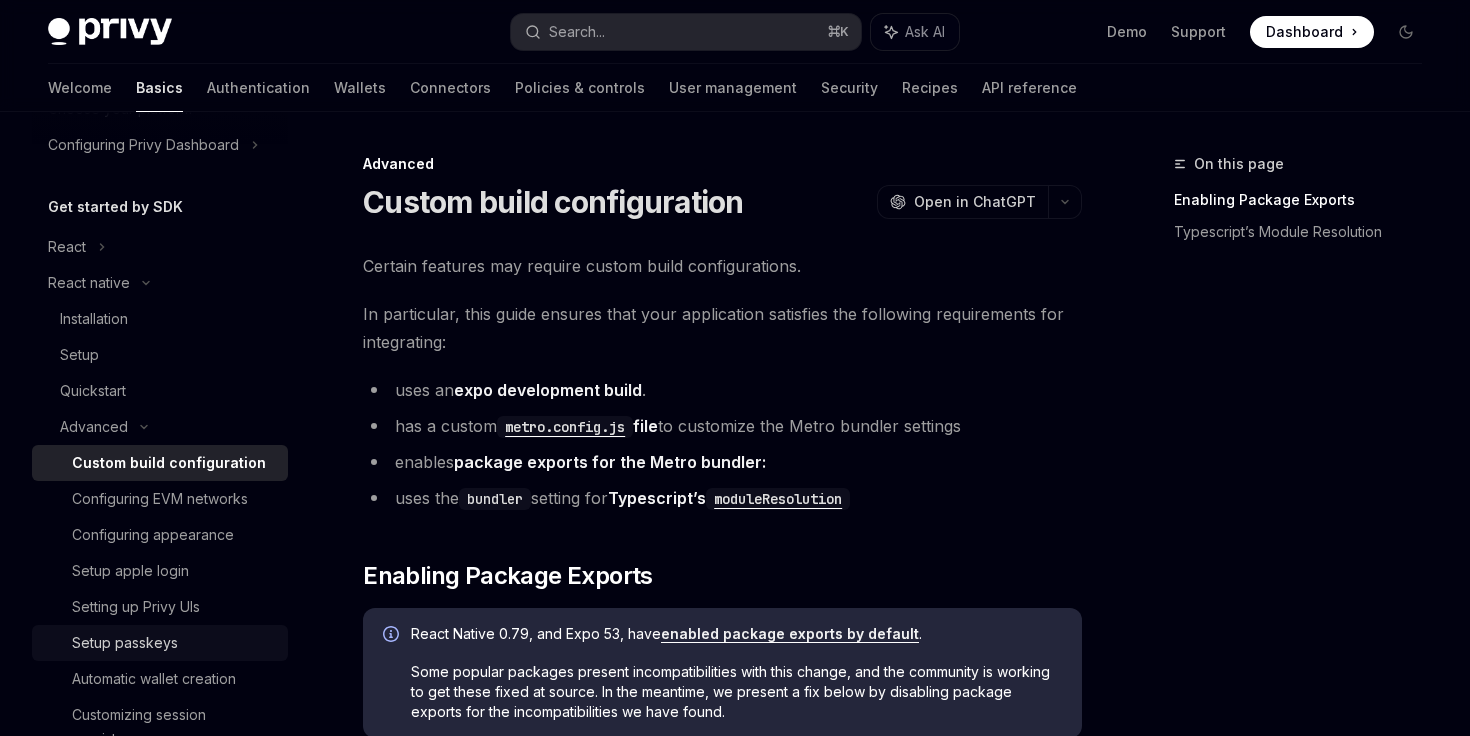 click on "Setup passkeys" at bounding box center [125, 643] 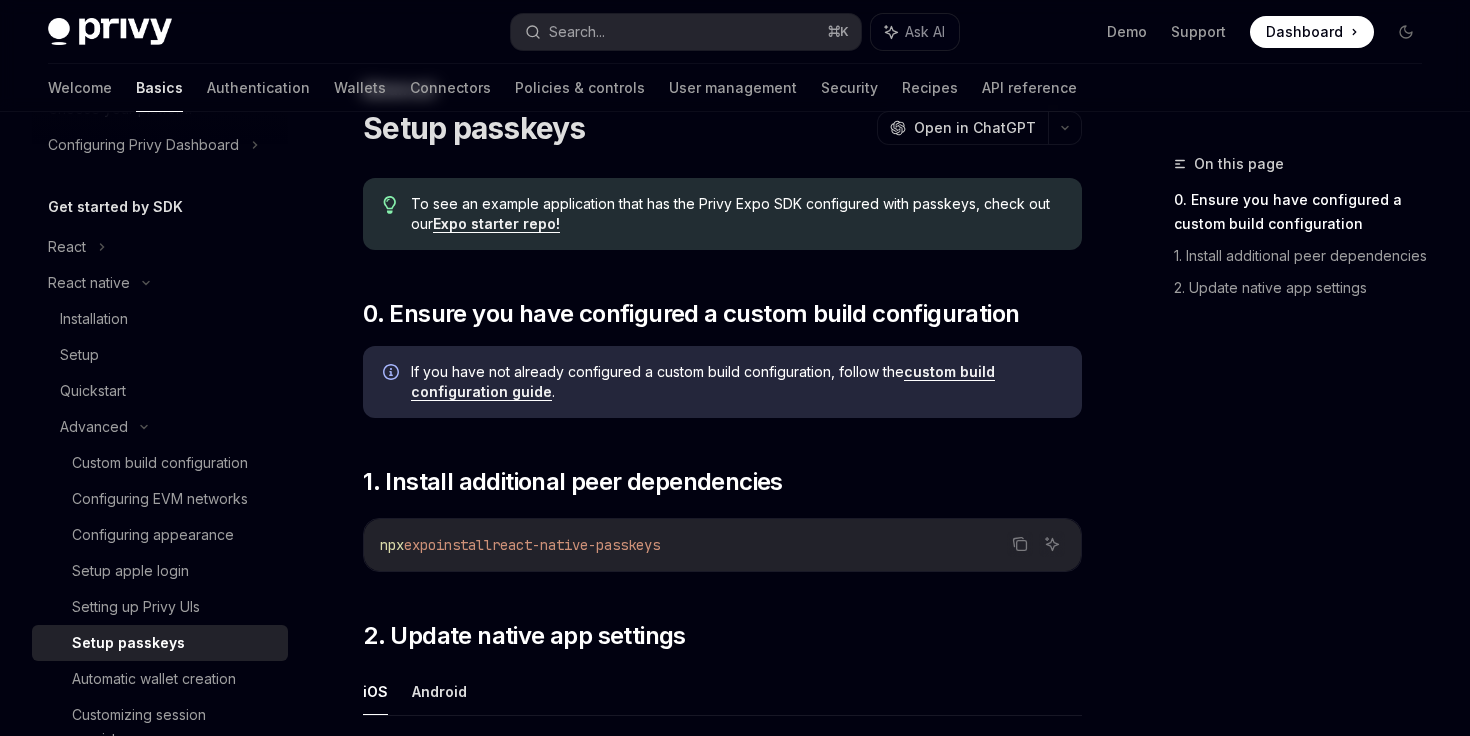 scroll, scrollTop: 0, scrollLeft: 0, axis: both 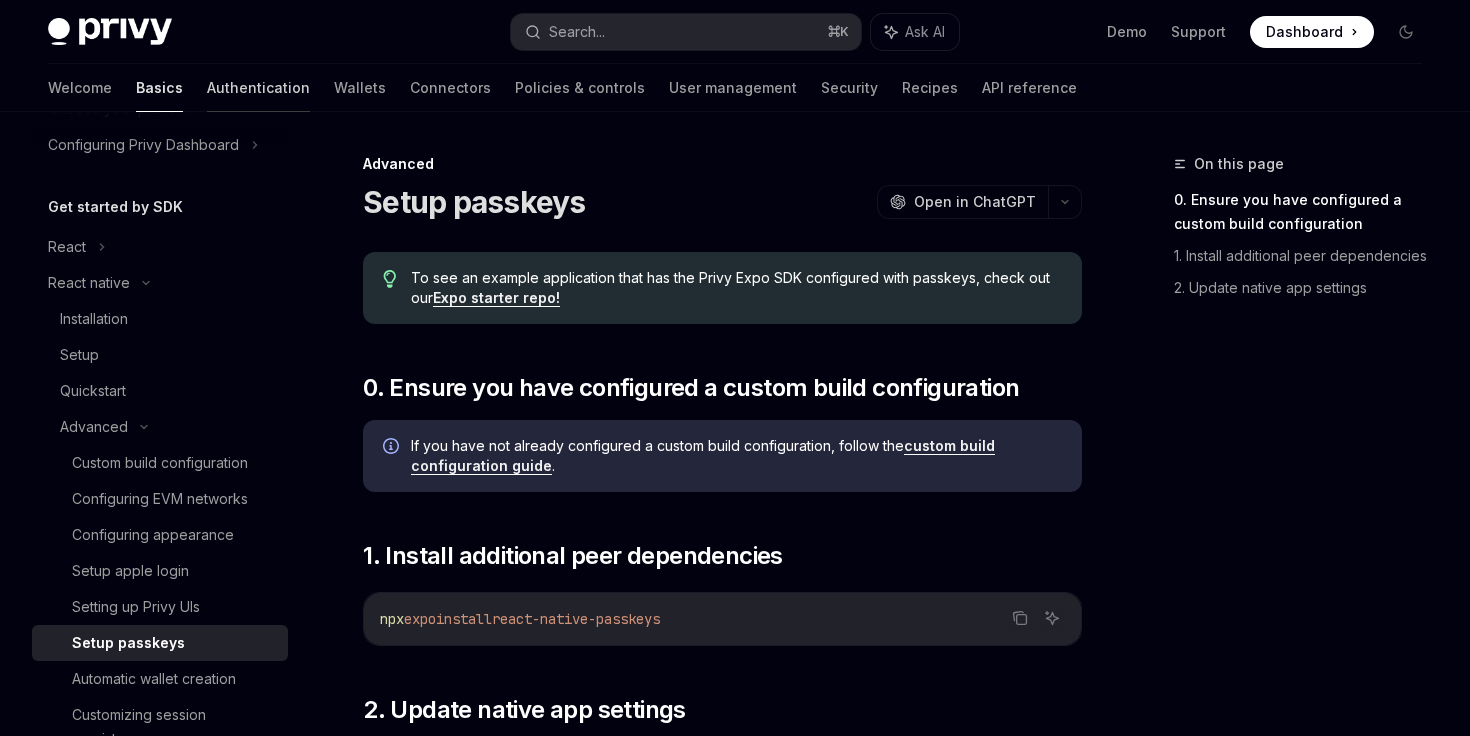 click on "Authentication" at bounding box center (258, 88) 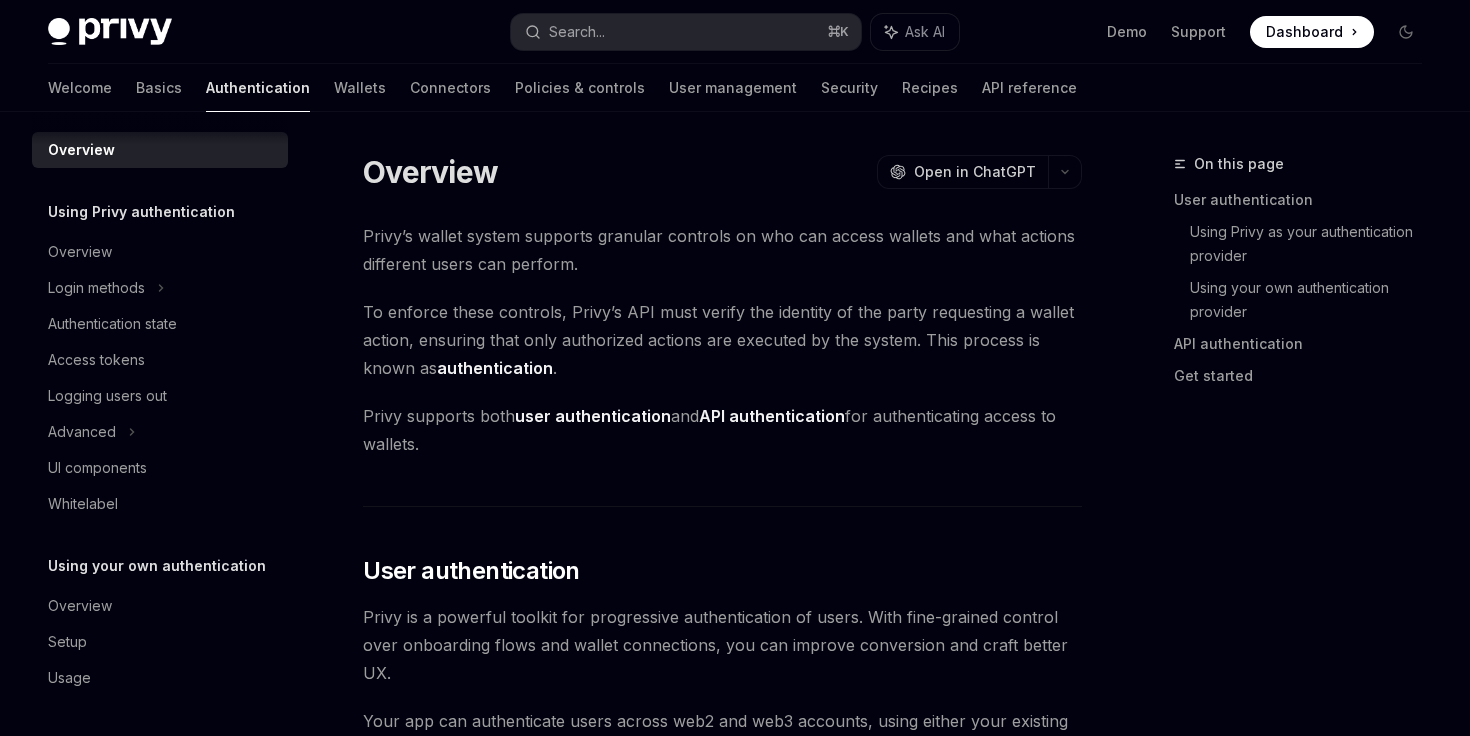 scroll, scrollTop: 12, scrollLeft: 0, axis: vertical 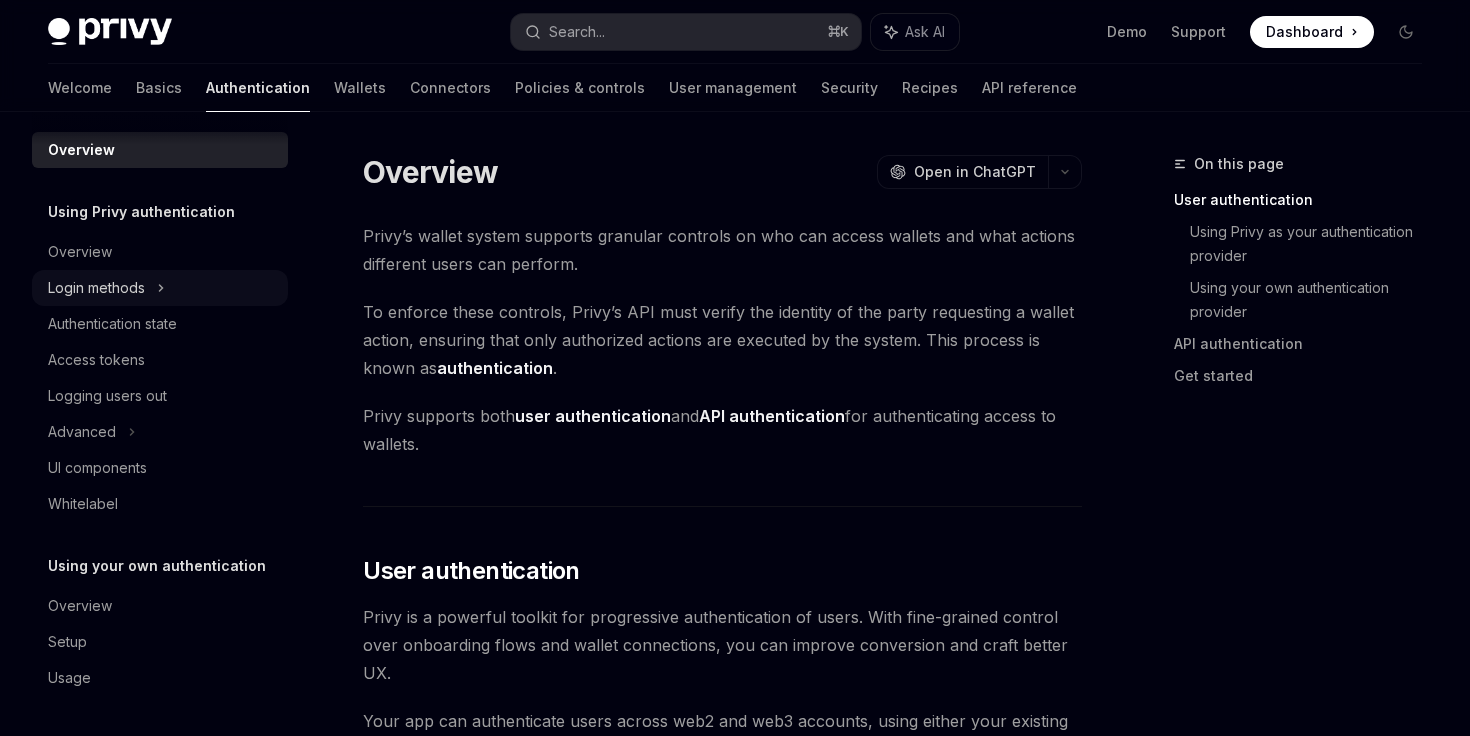 click on "Login methods" at bounding box center [160, 288] 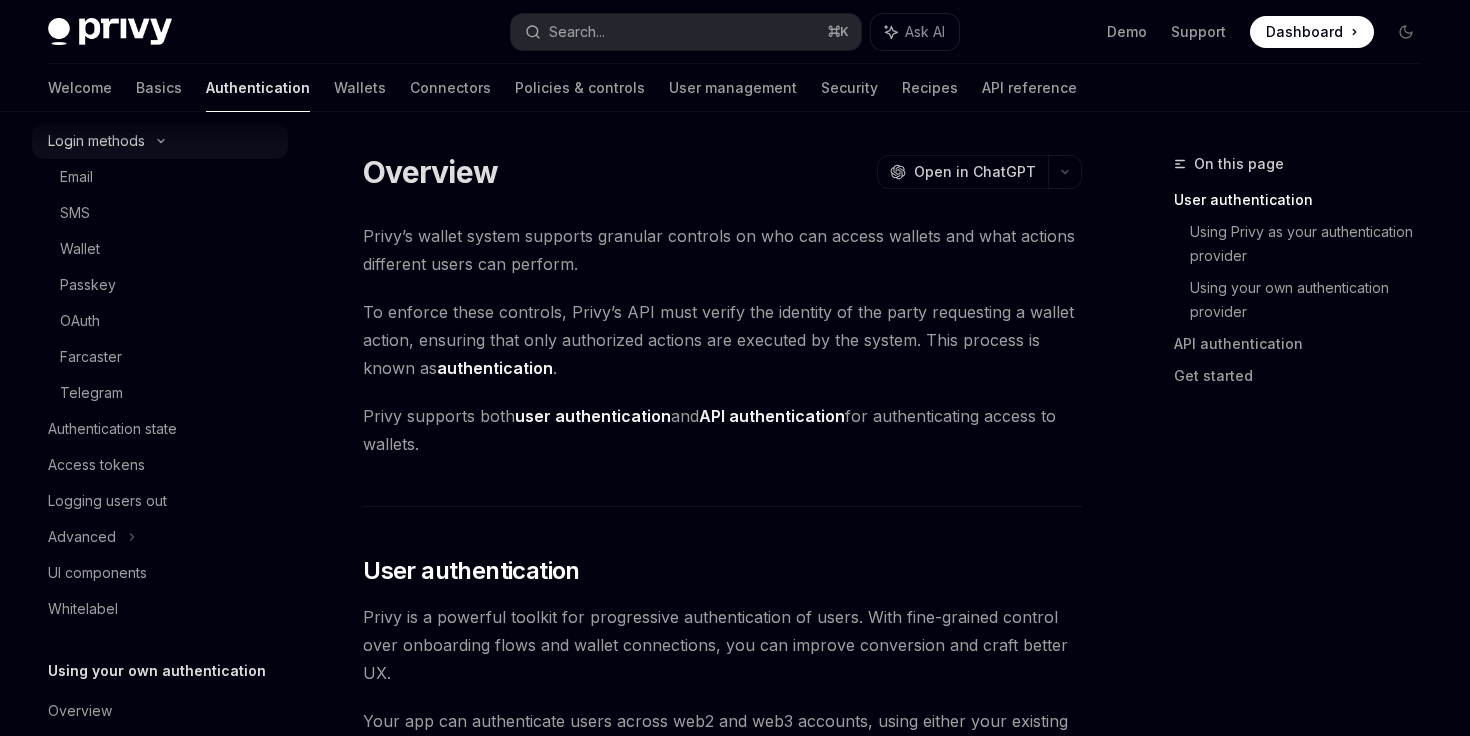 type on "*" 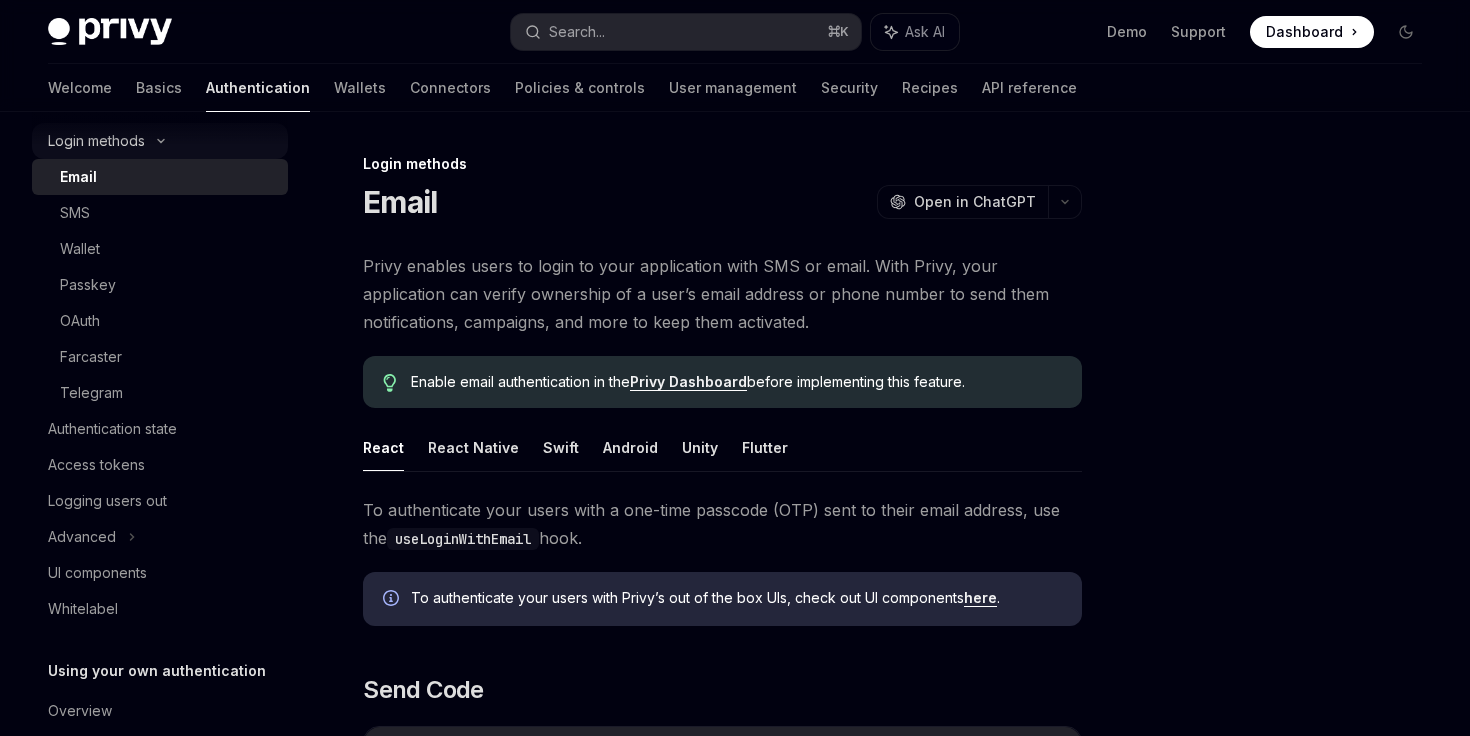 click on "Passkey" at bounding box center (168, 285) 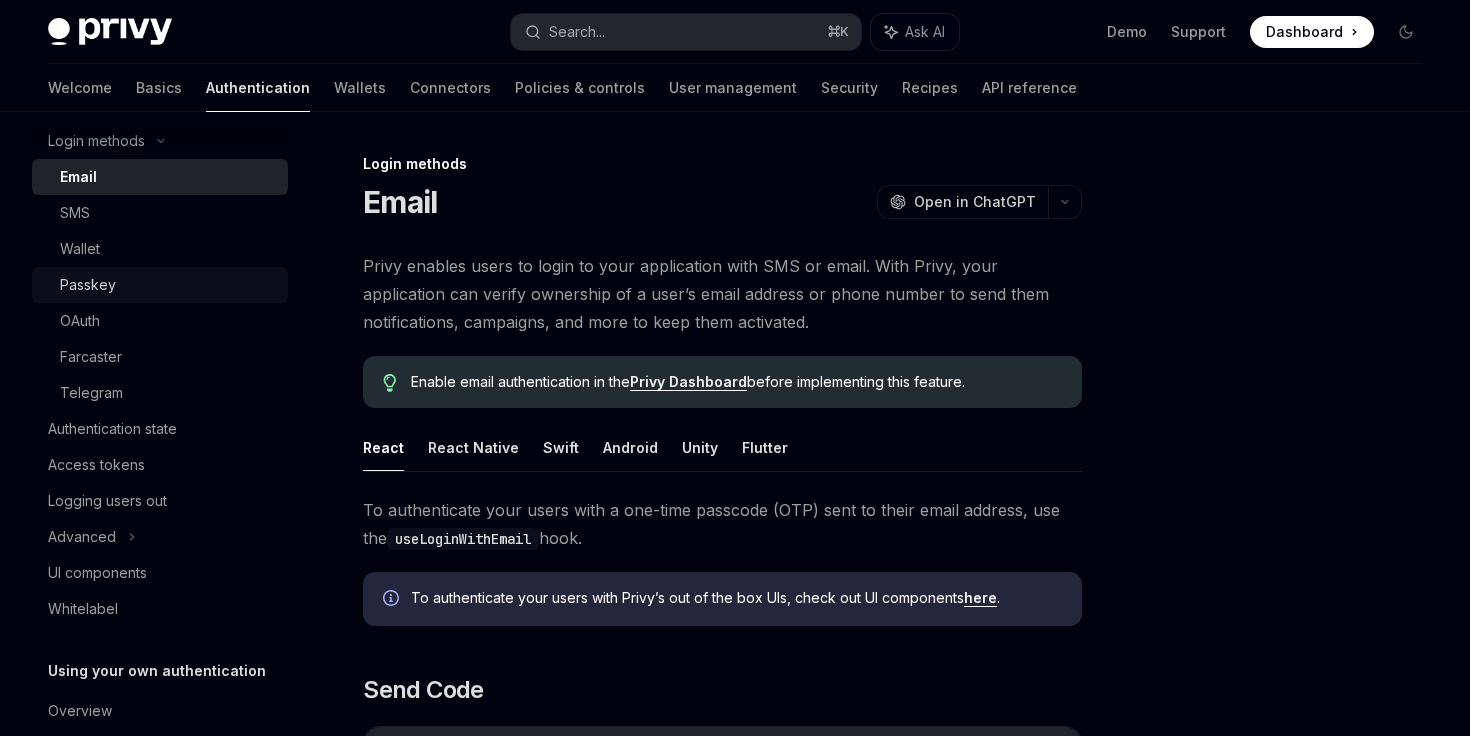 click on "Passkey" at bounding box center [168, 285] 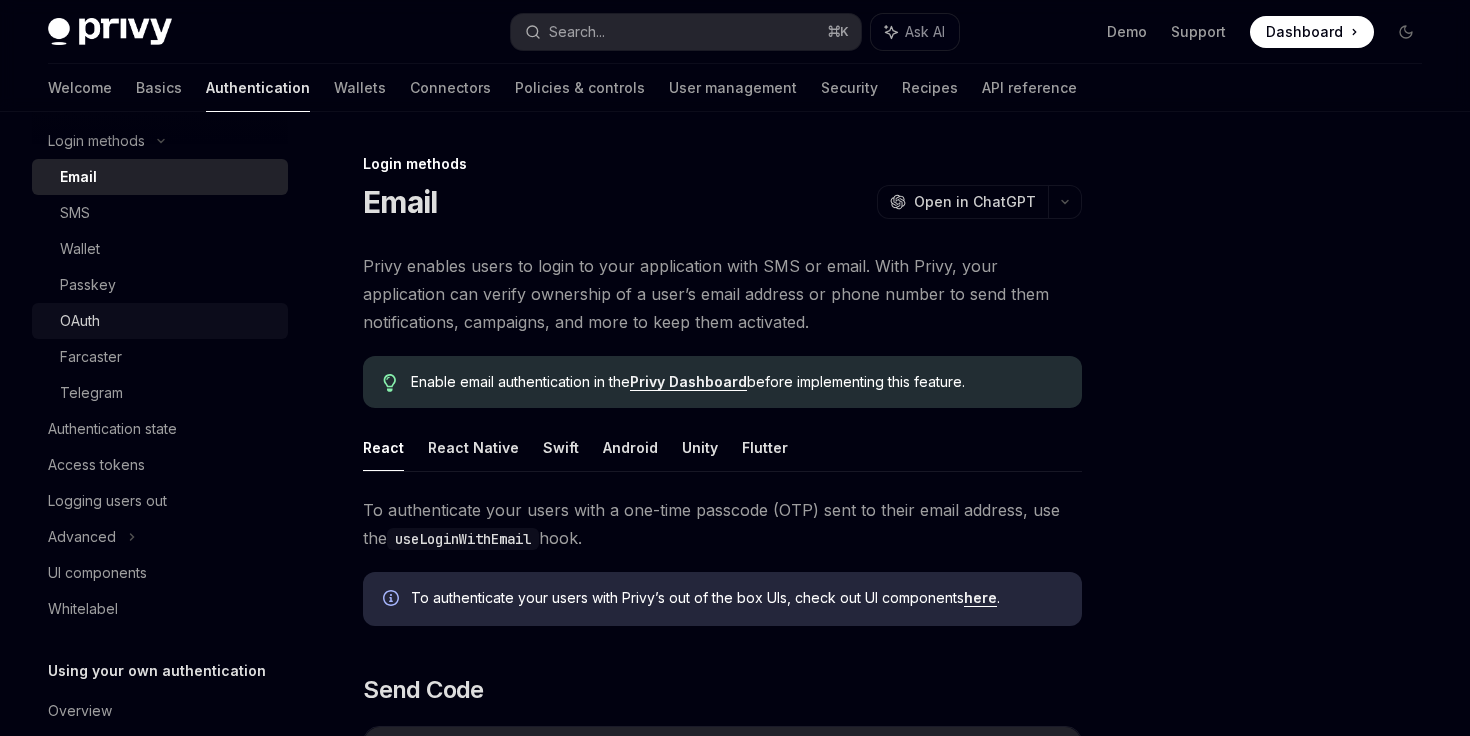 click on "OAuth" at bounding box center [80, 321] 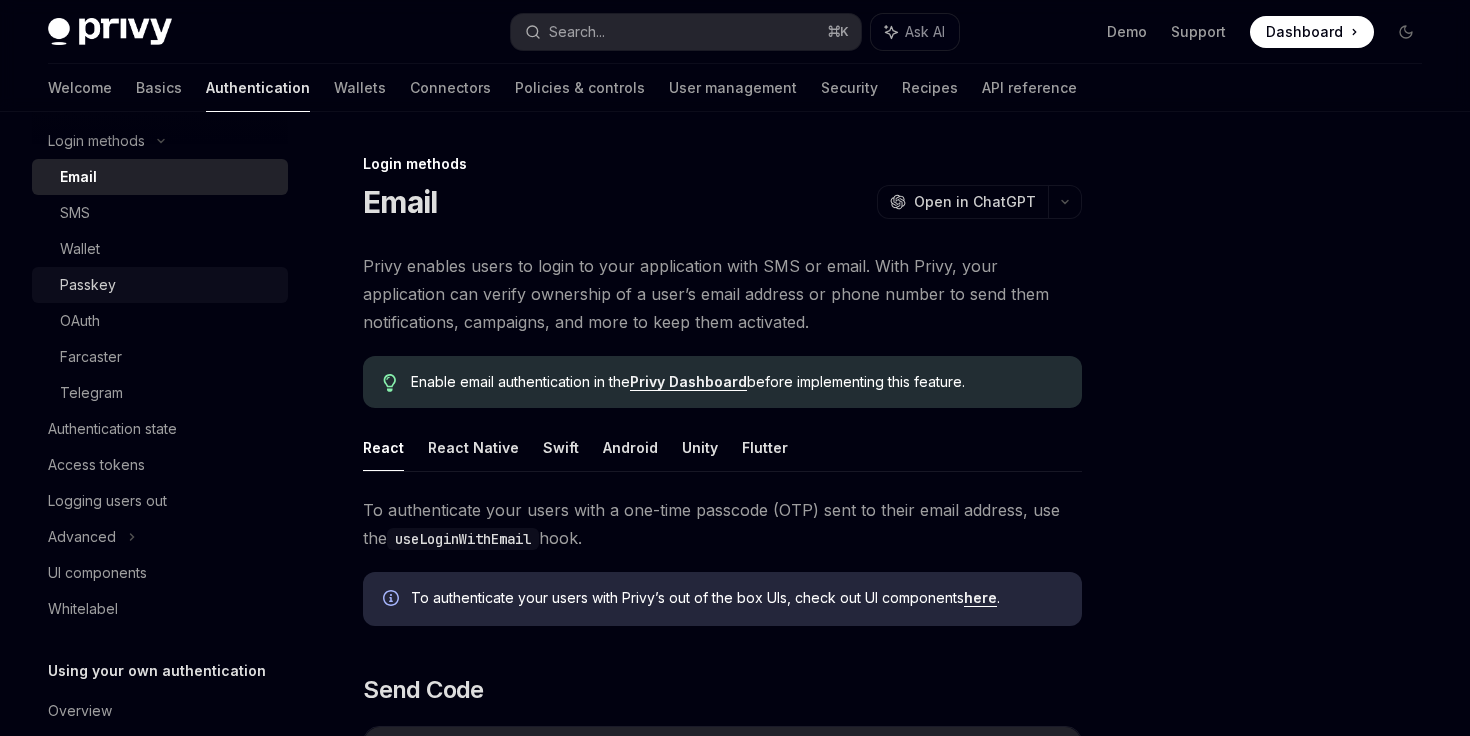 click on "Passkey" at bounding box center [160, 285] 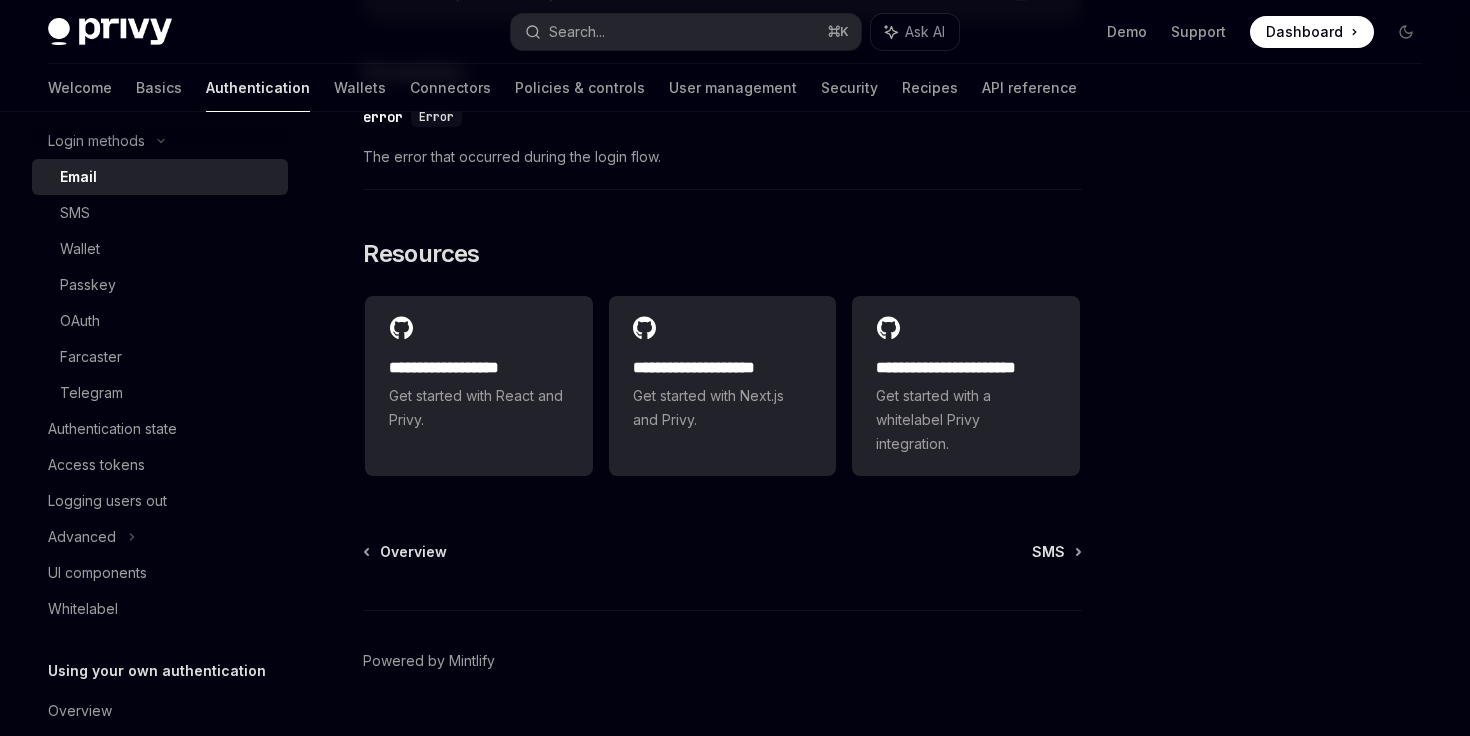 scroll, scrollTop: 4084, scrollLeft: 0, axis: vertical 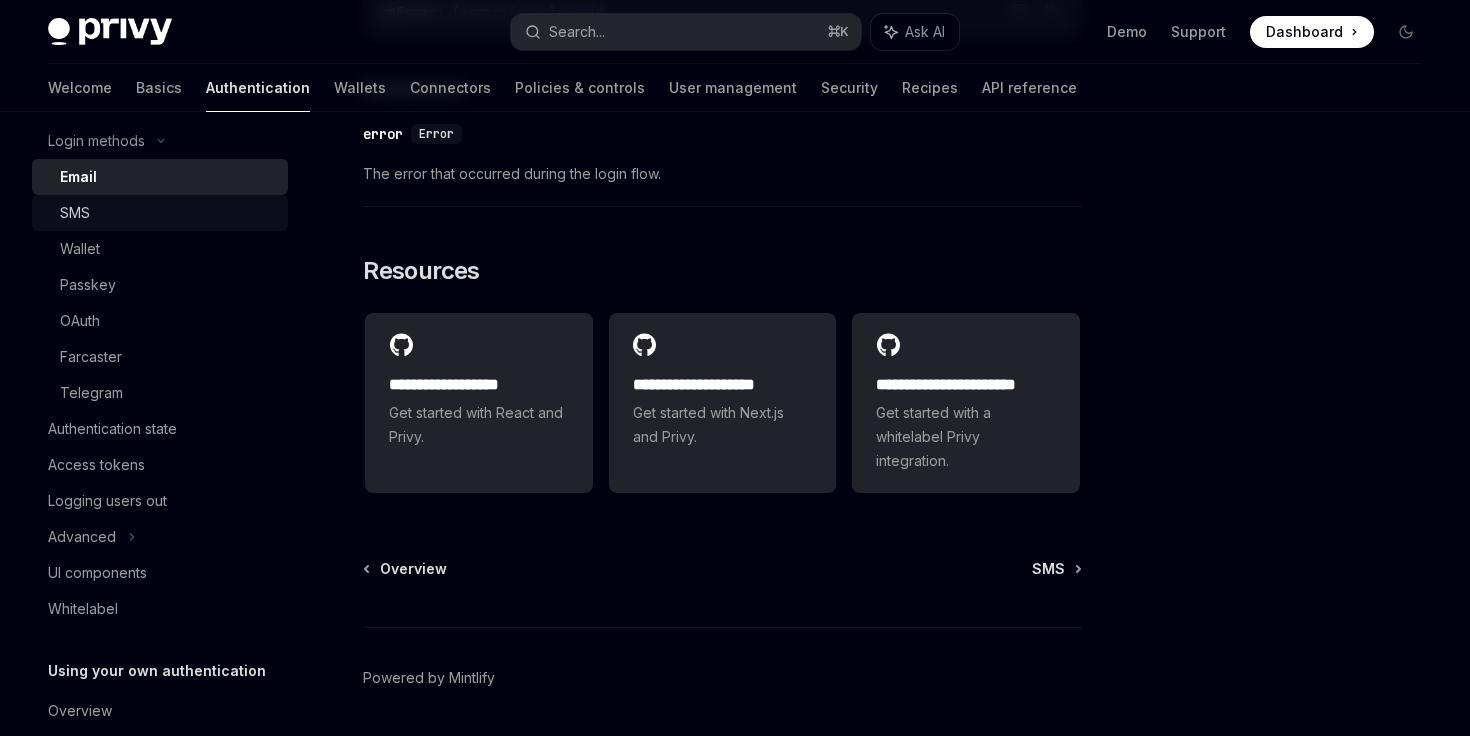 click on "SMS" at bounding box center (160, 213) 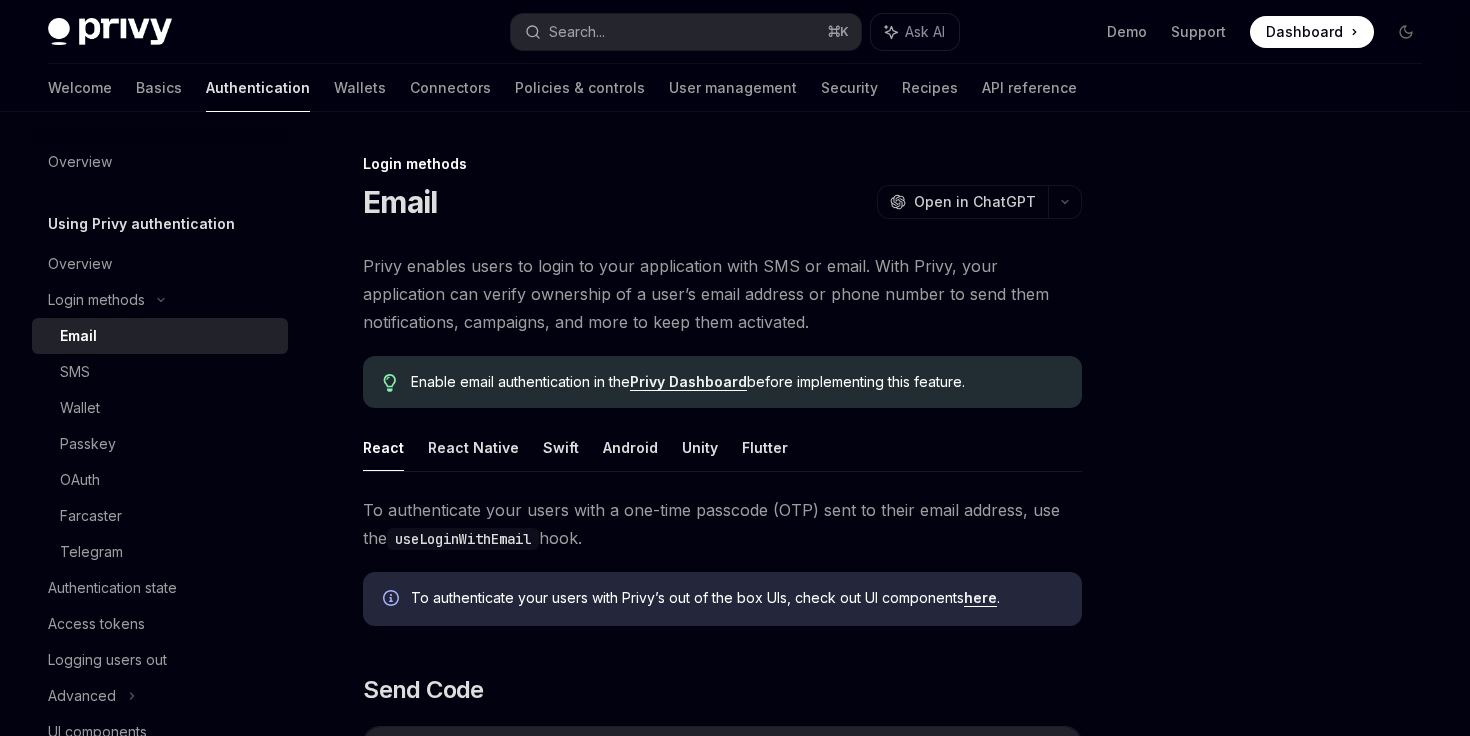 scroll, scrollTop: 4084, scrollLeft: 0, axis: vertical 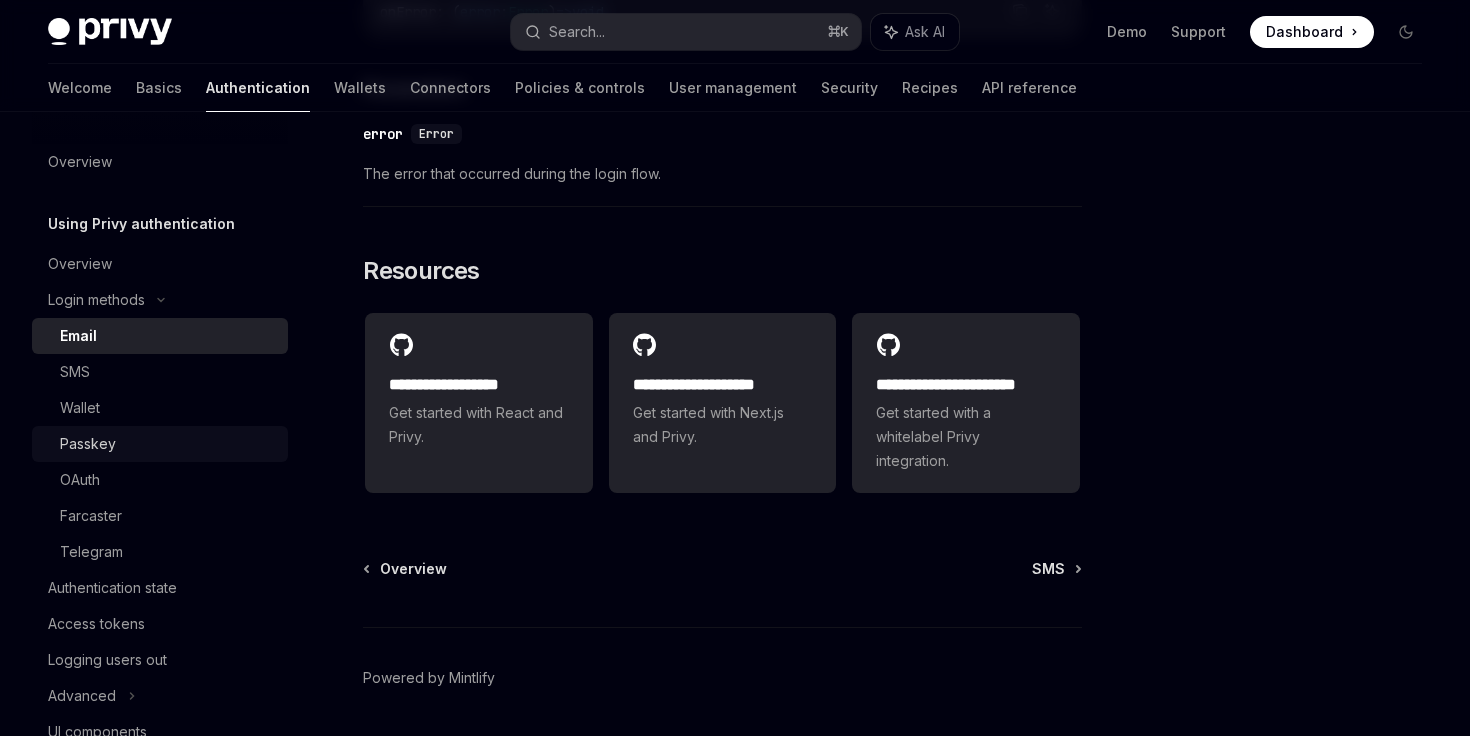 click on "Passkey" at bounding box center [168, 444] 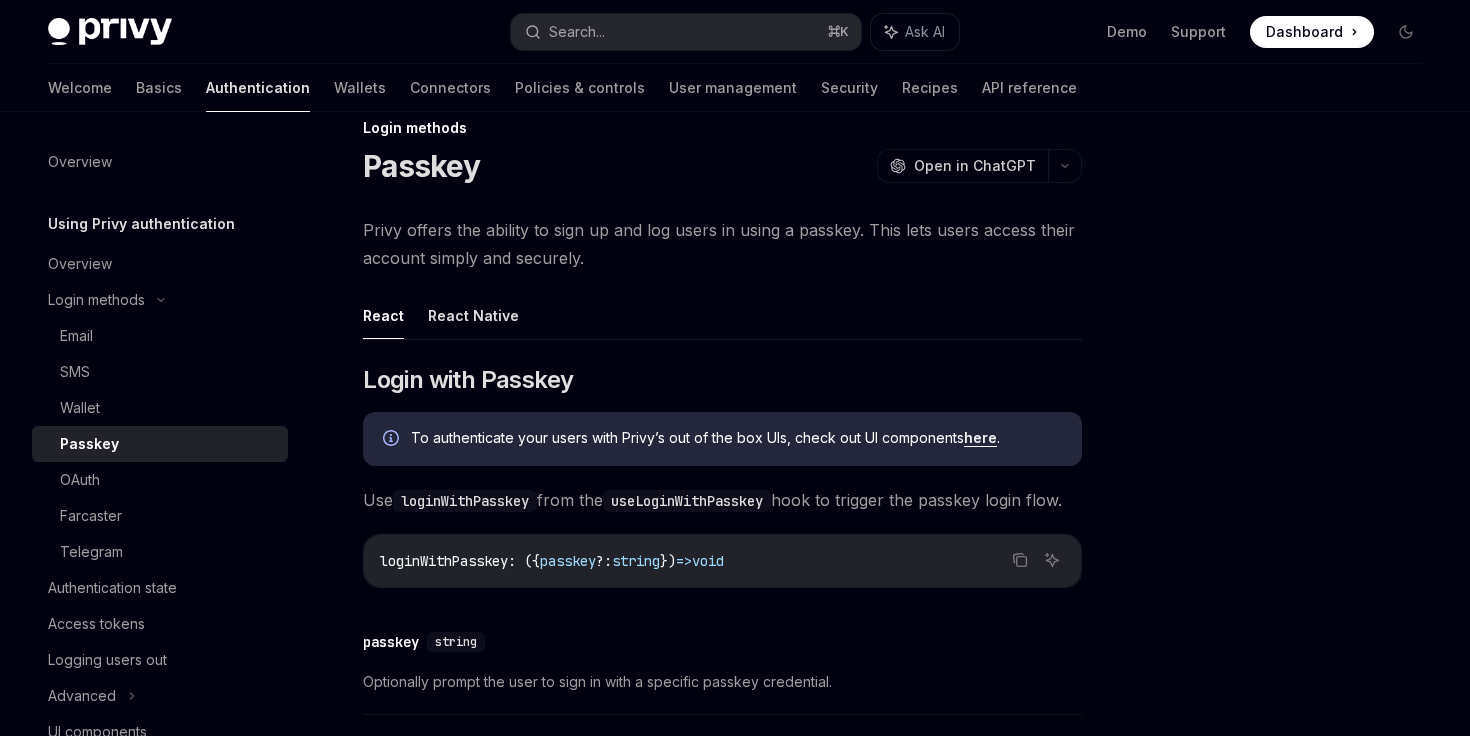 scroll, scrollTop: 59, scrollLeft: 0, axis: vertical 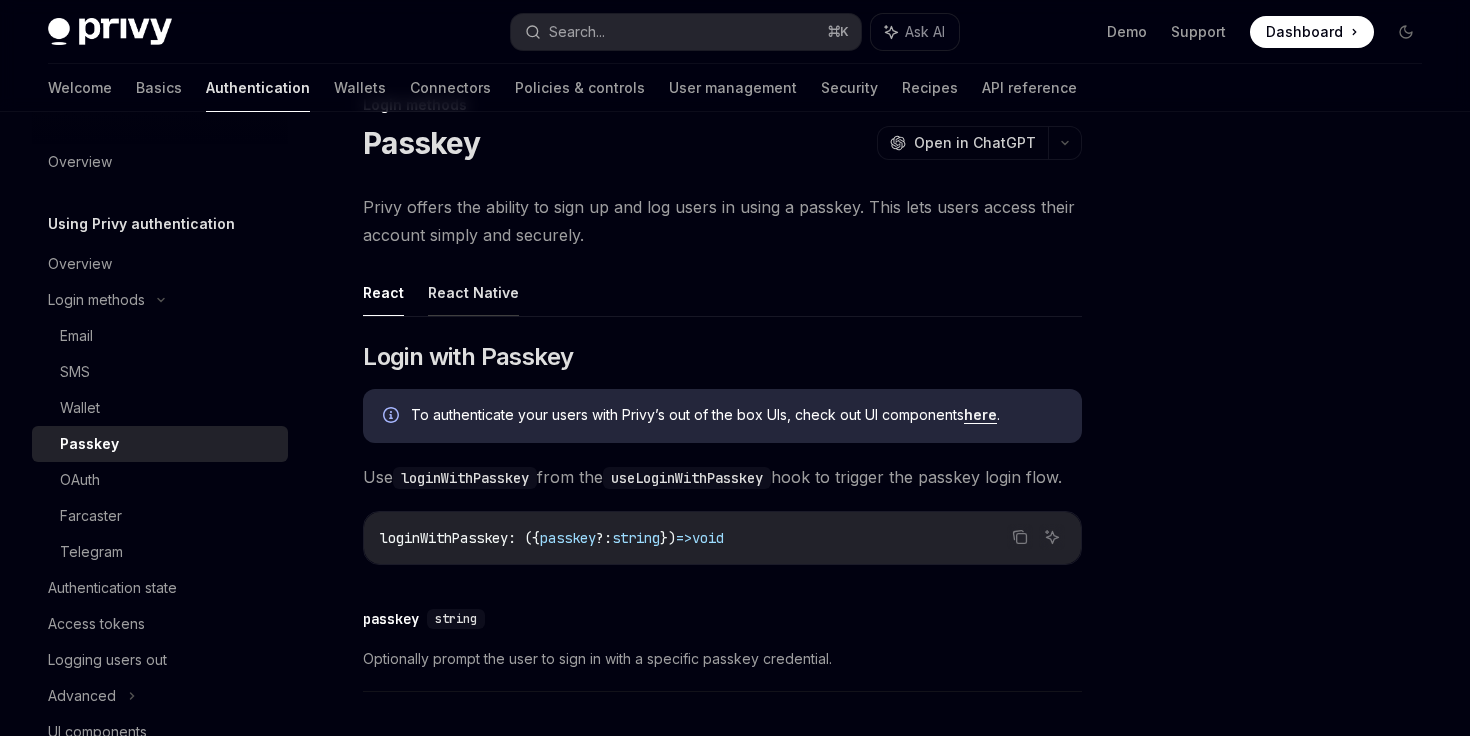 click on "React Native" at bounding box center (473, 292) 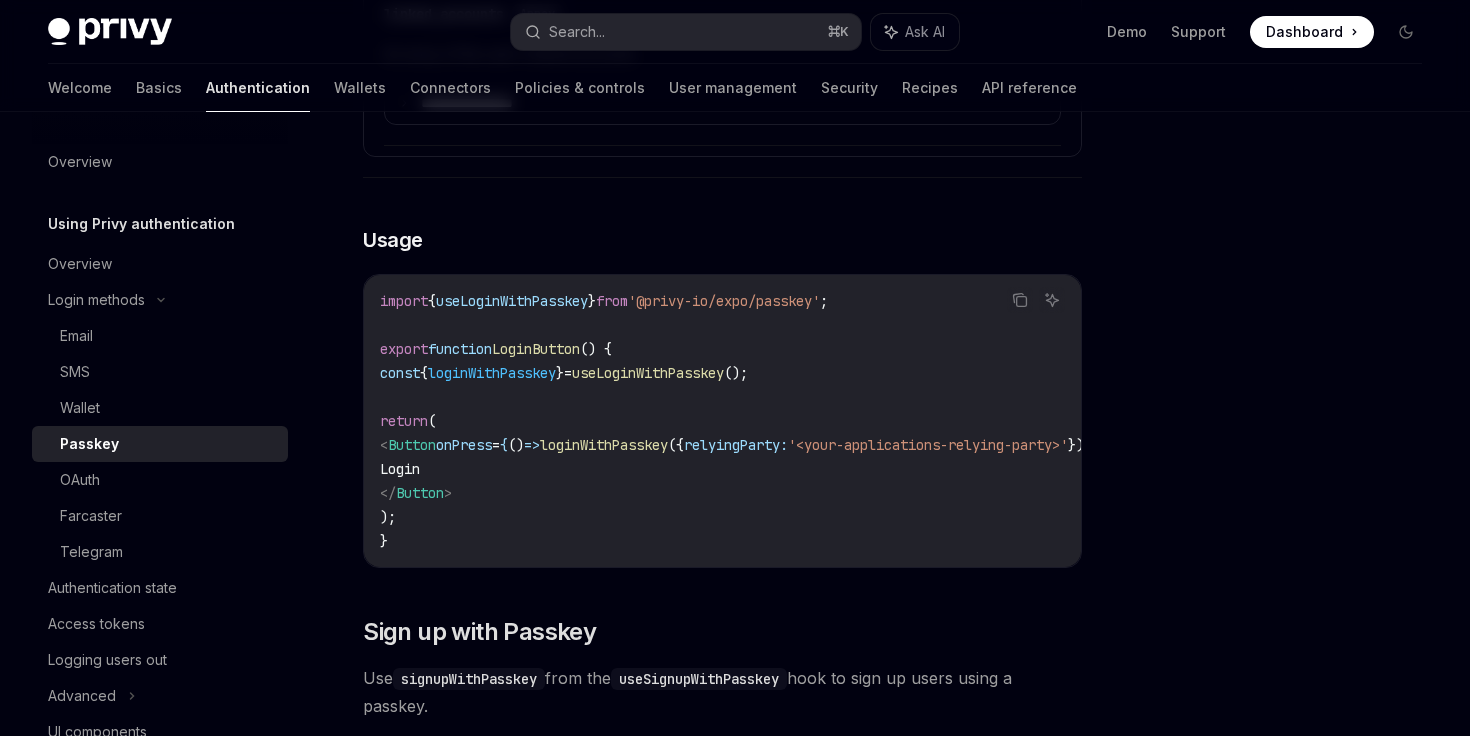 scroll, scrollTop: 1419, scrollLeft: 0, axis: vertical 